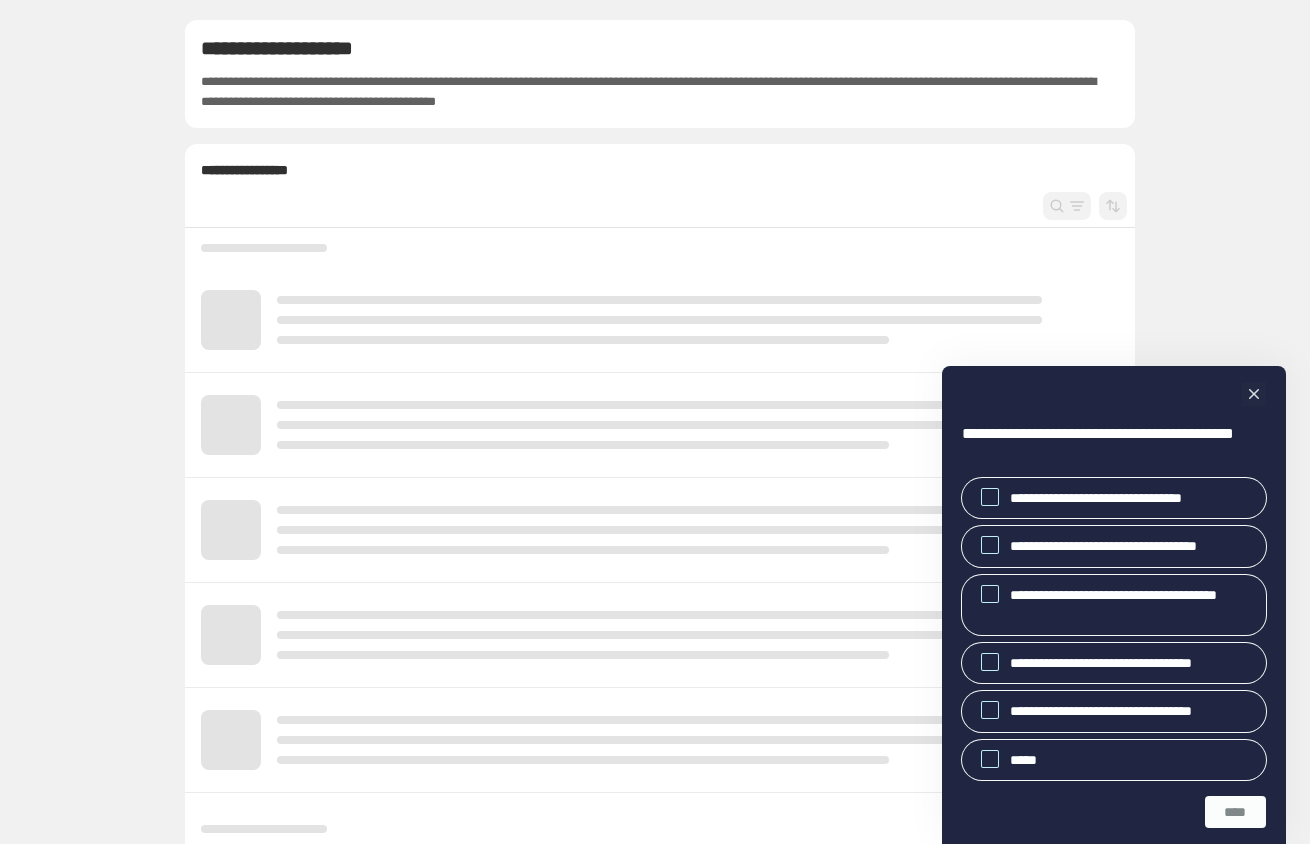 scroll, scrollTop: 0, scrollLeft: 0, axis: both 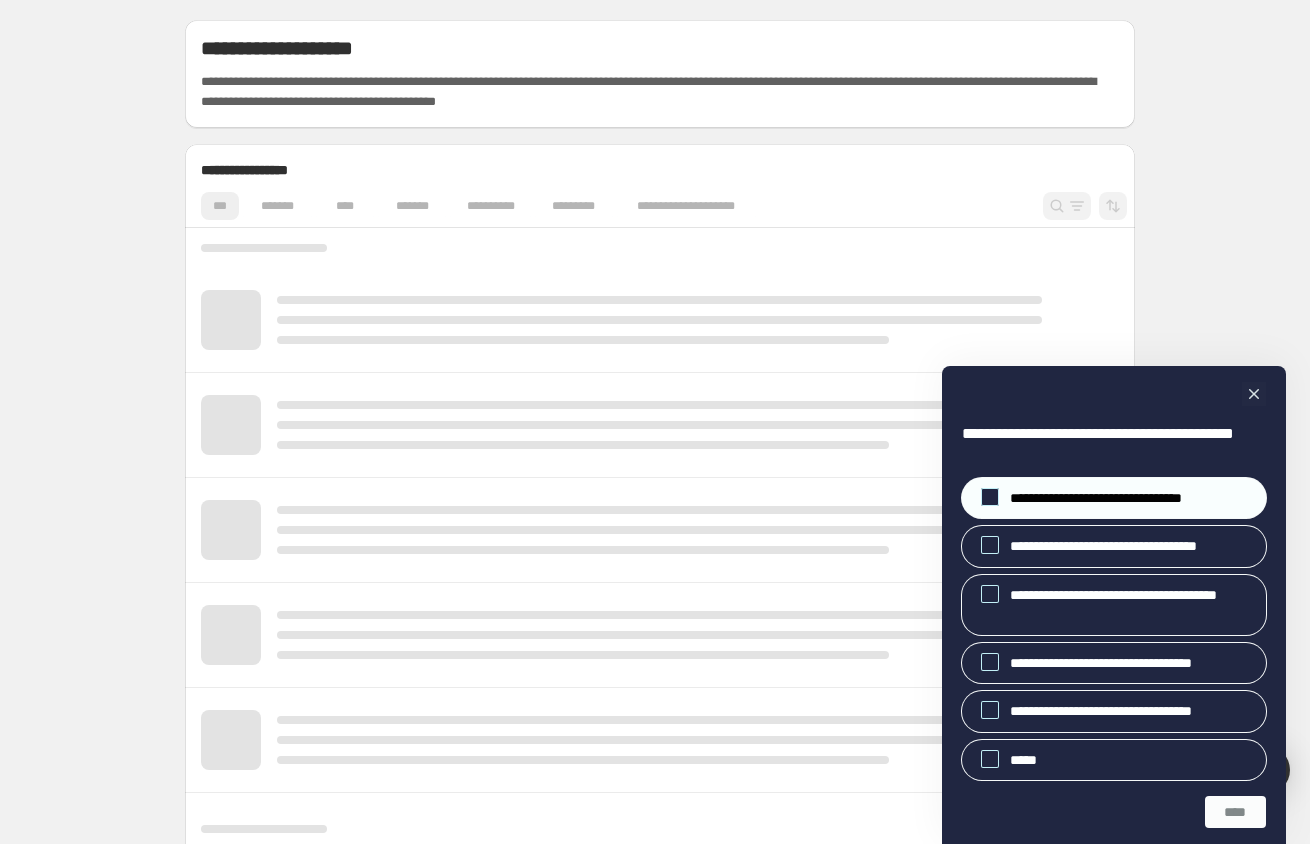 click on "**********" at bounding box center [1113, 498] 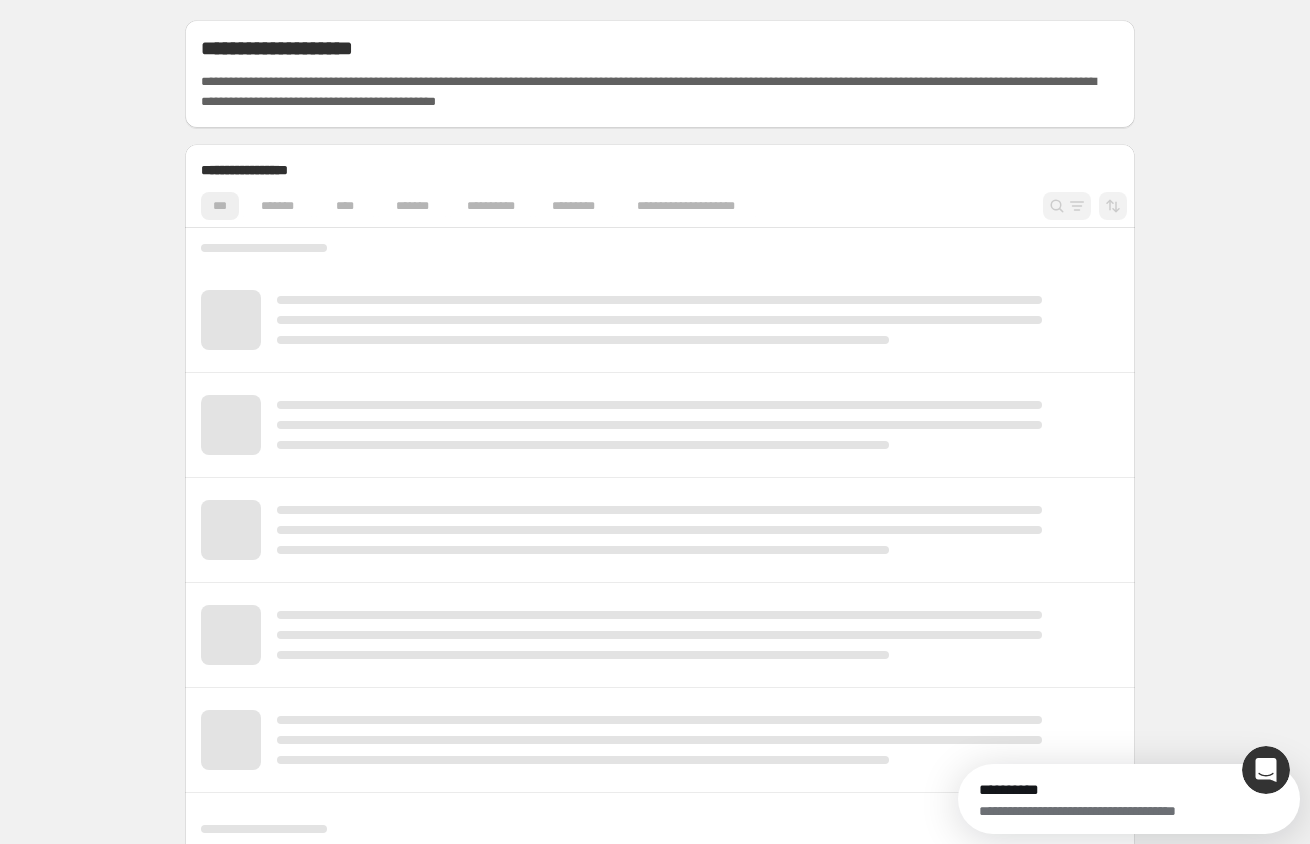 scroll, scrollTop: 0, scrollLeft: 0, axis: both 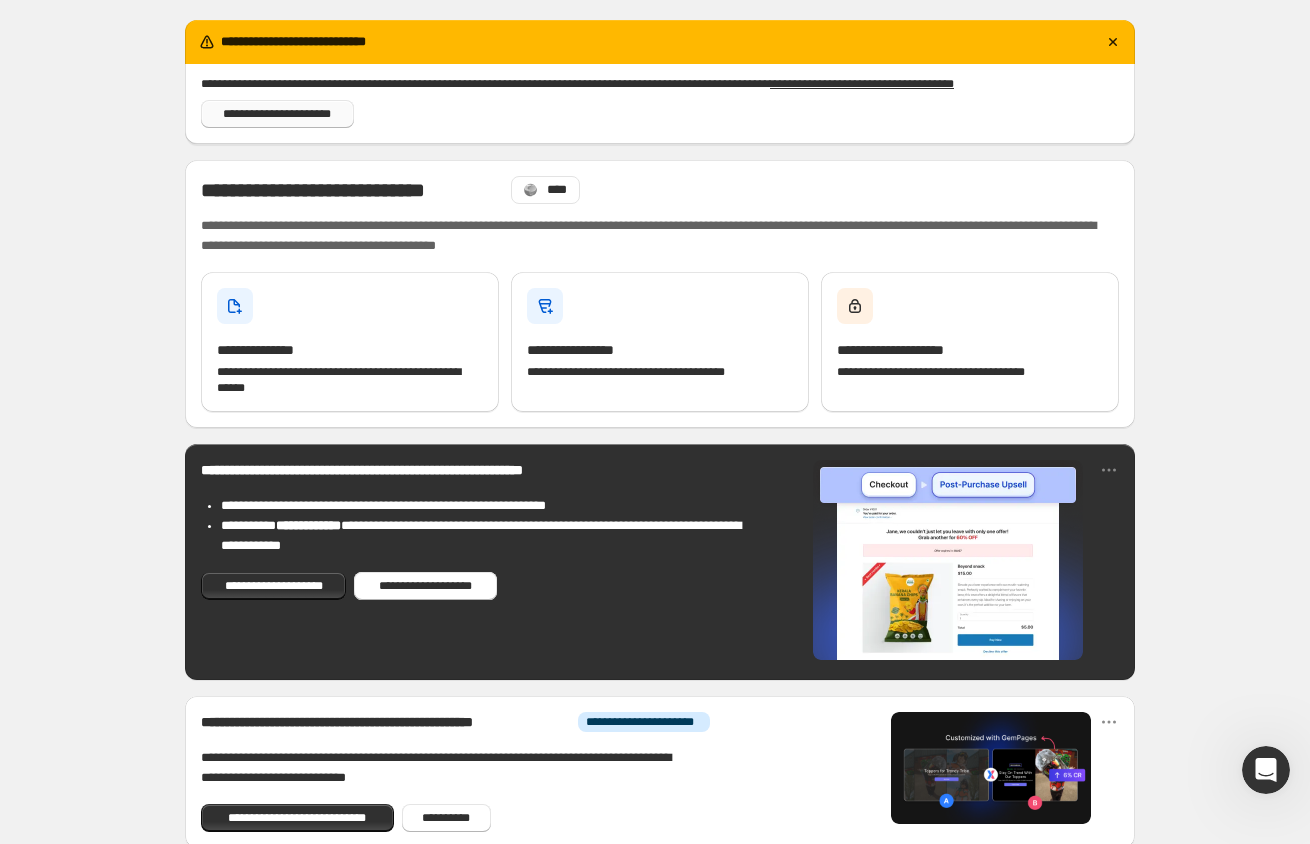click on "**********" at bounding box center [277, 114] 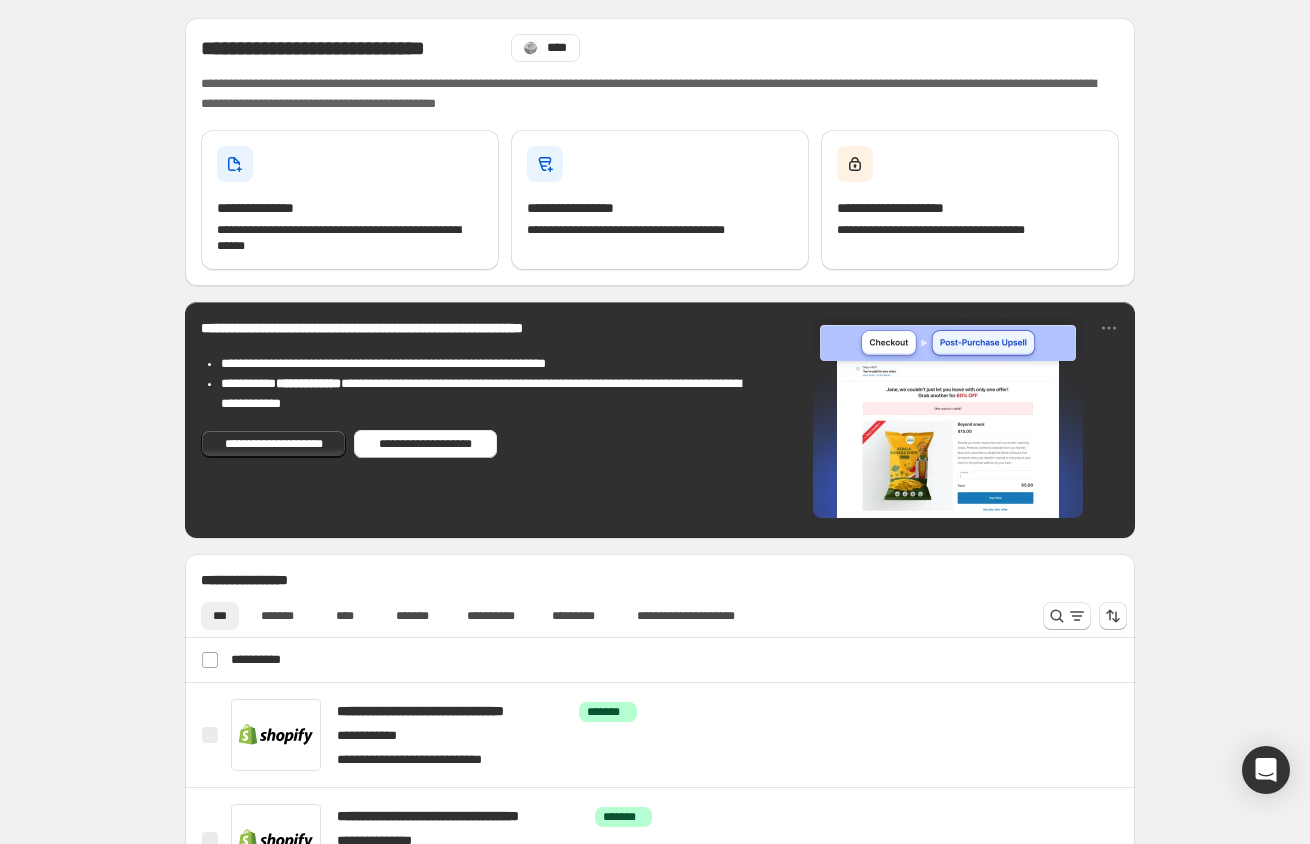 scroll, scrollTop: 0, scrollLeft: 0, axis: both 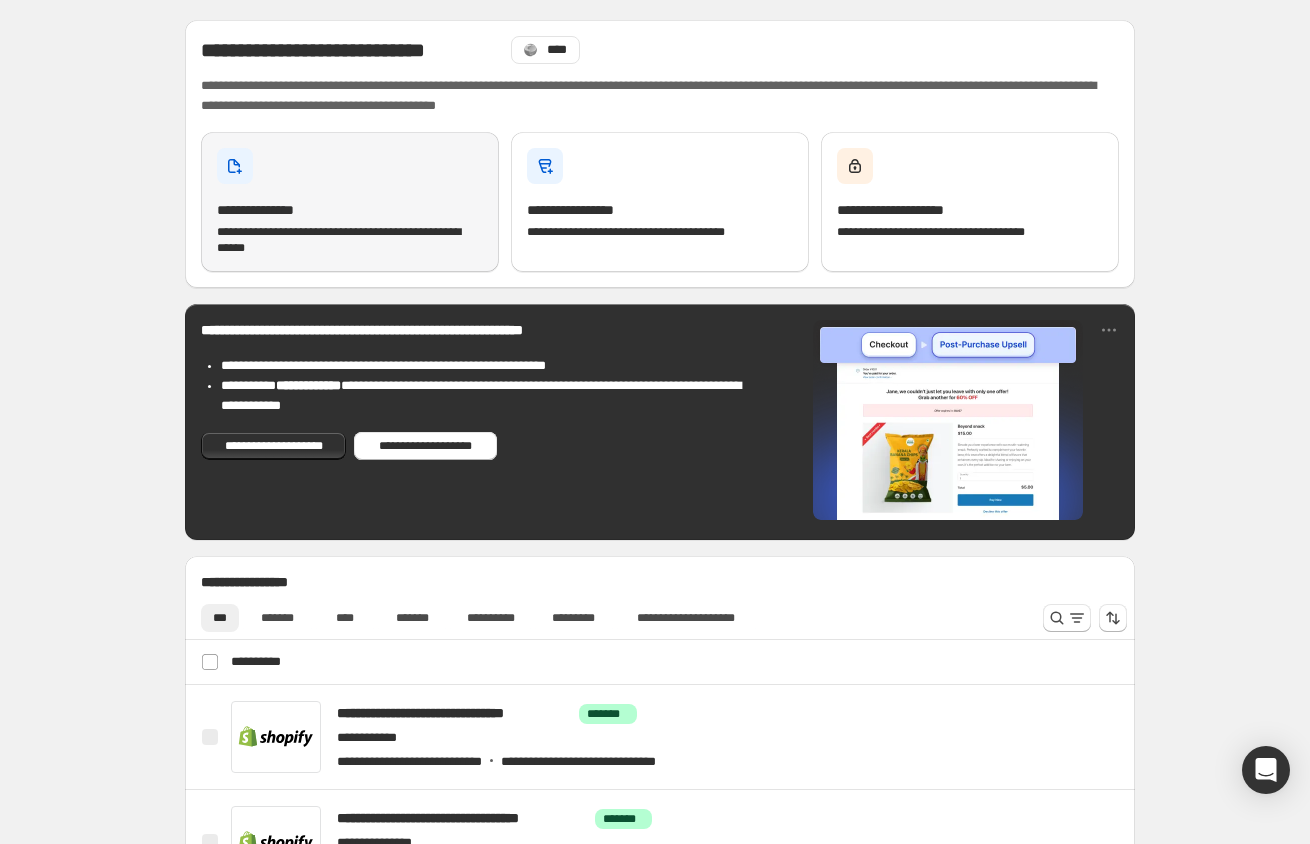 click on "**********" at bounding box center (350, 202) 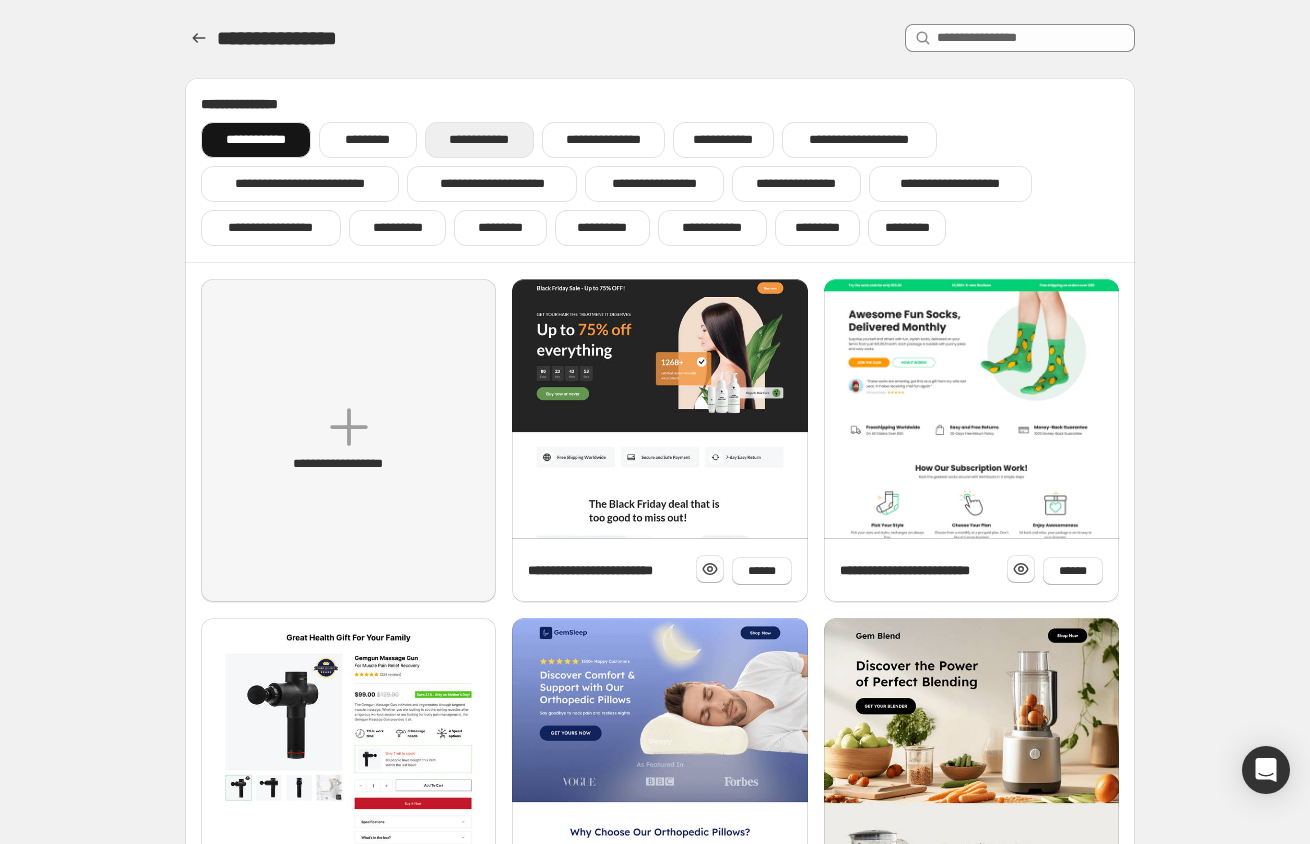 click on "**********" at bounding box center [479, 140] 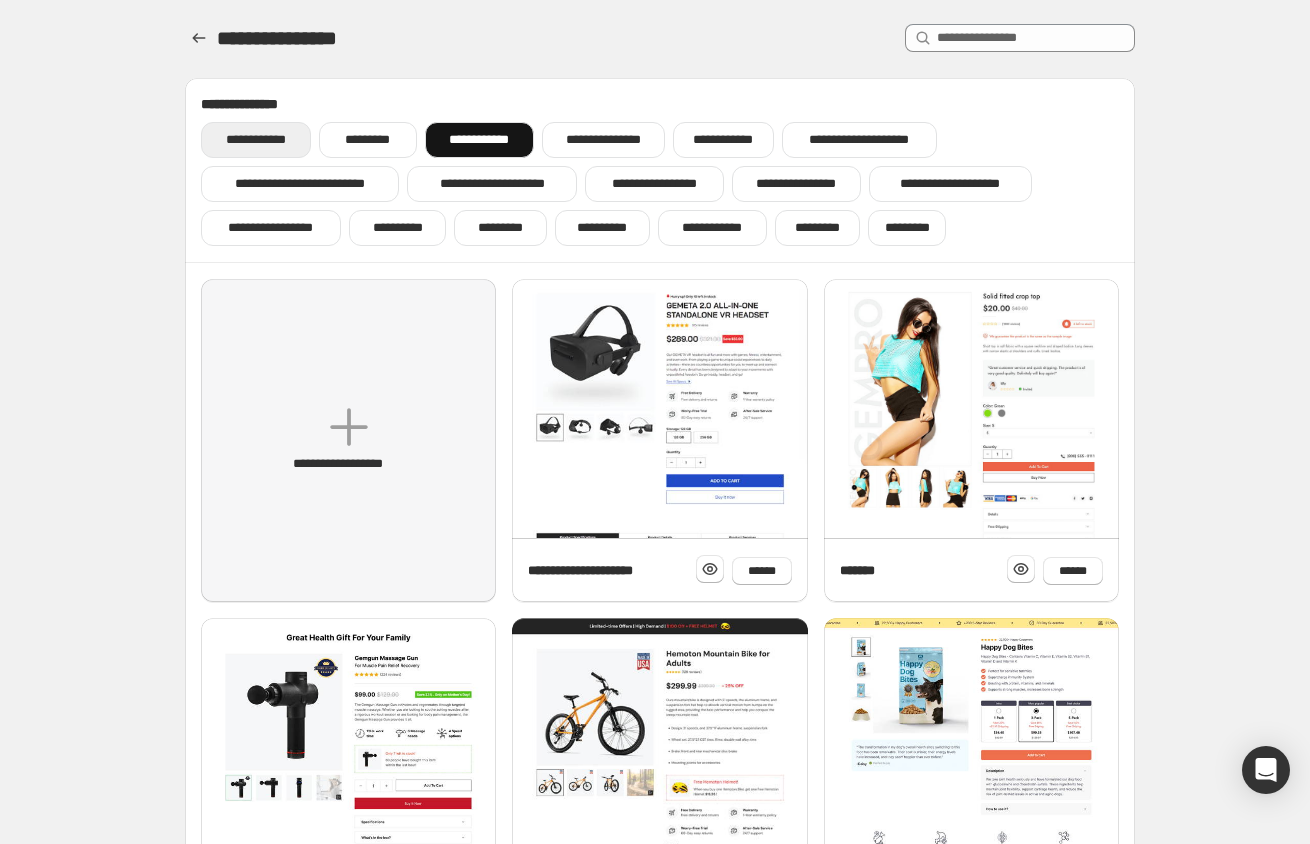 click on "**********" at bounding box center [256, 140] 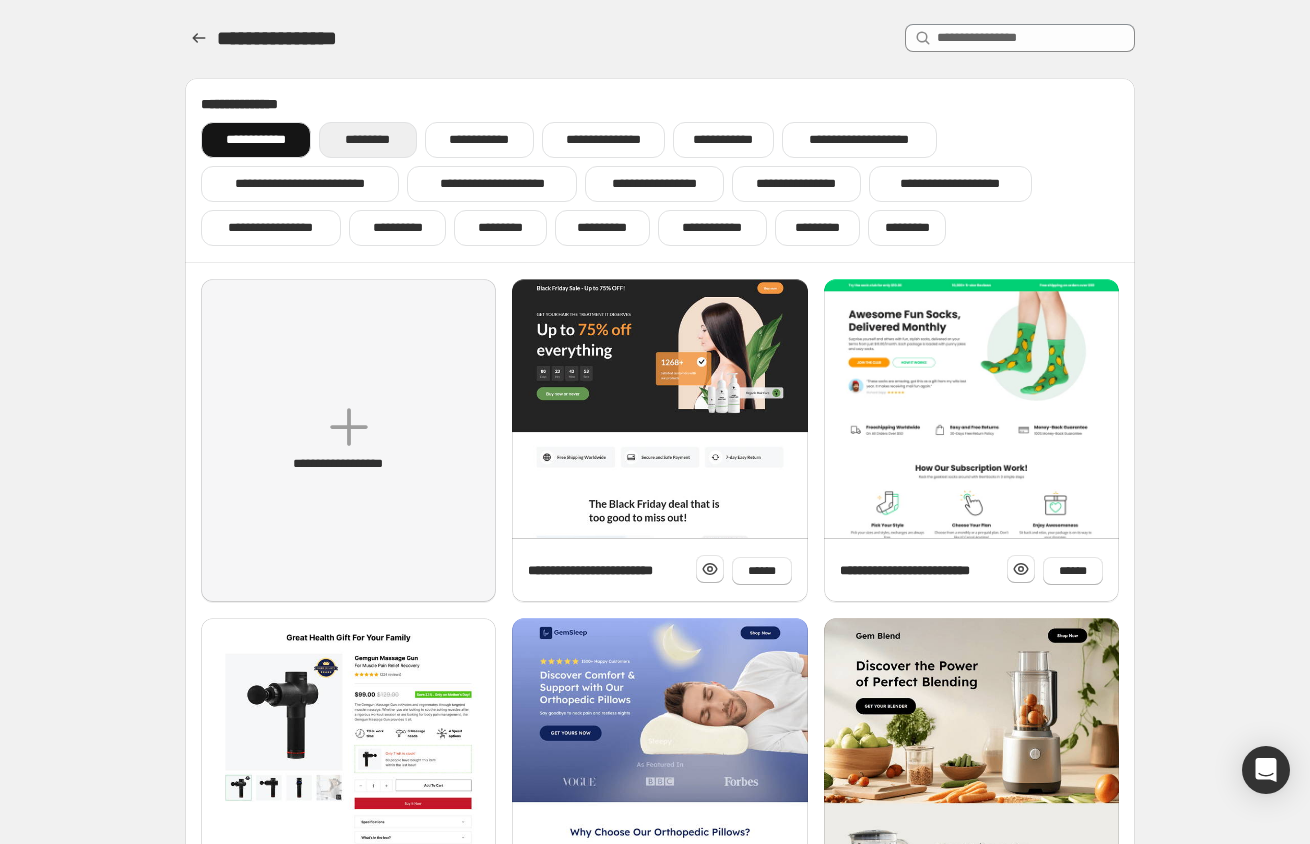 click on "*********" at bounding box center (367, 140) 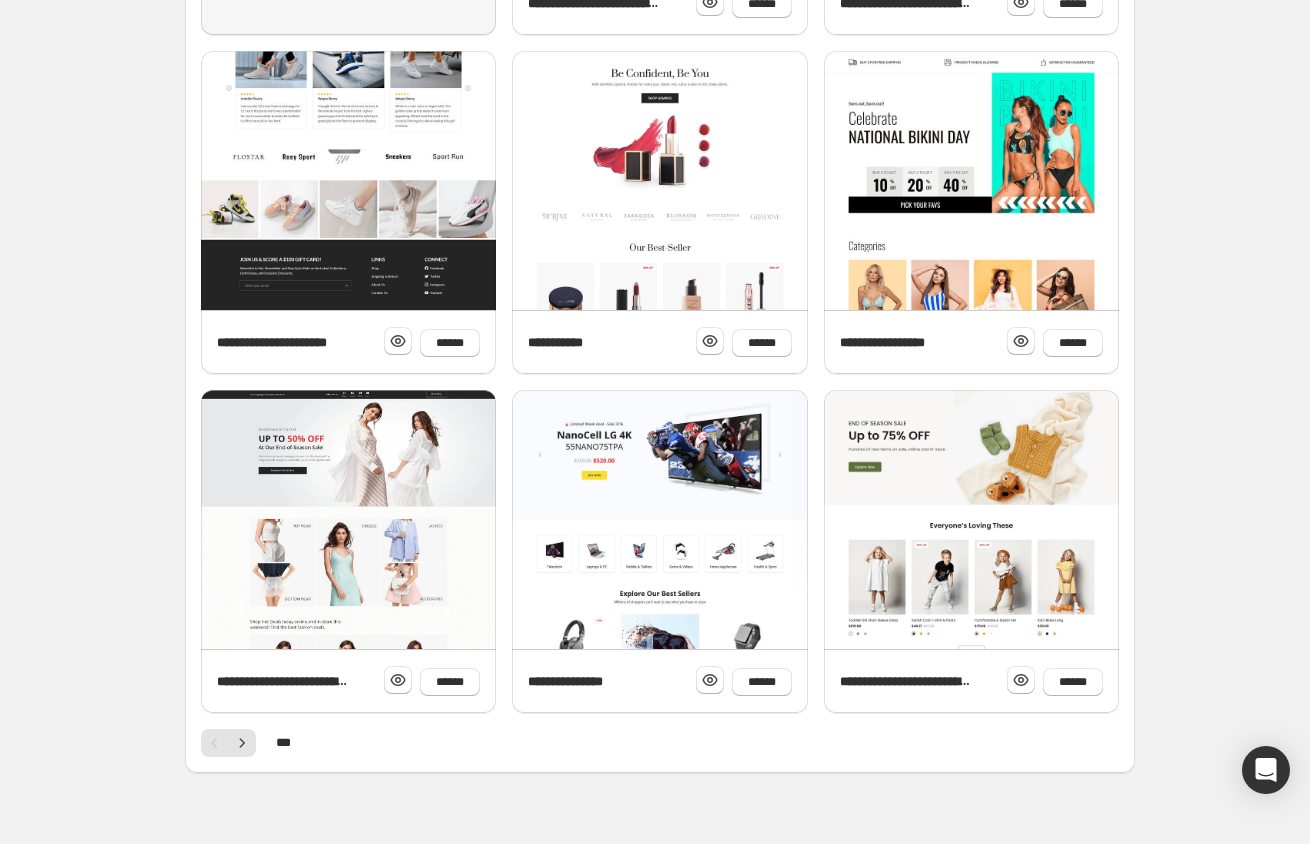 scroll, scrollTop: 596, scrollLeft: 0, axis: vertical 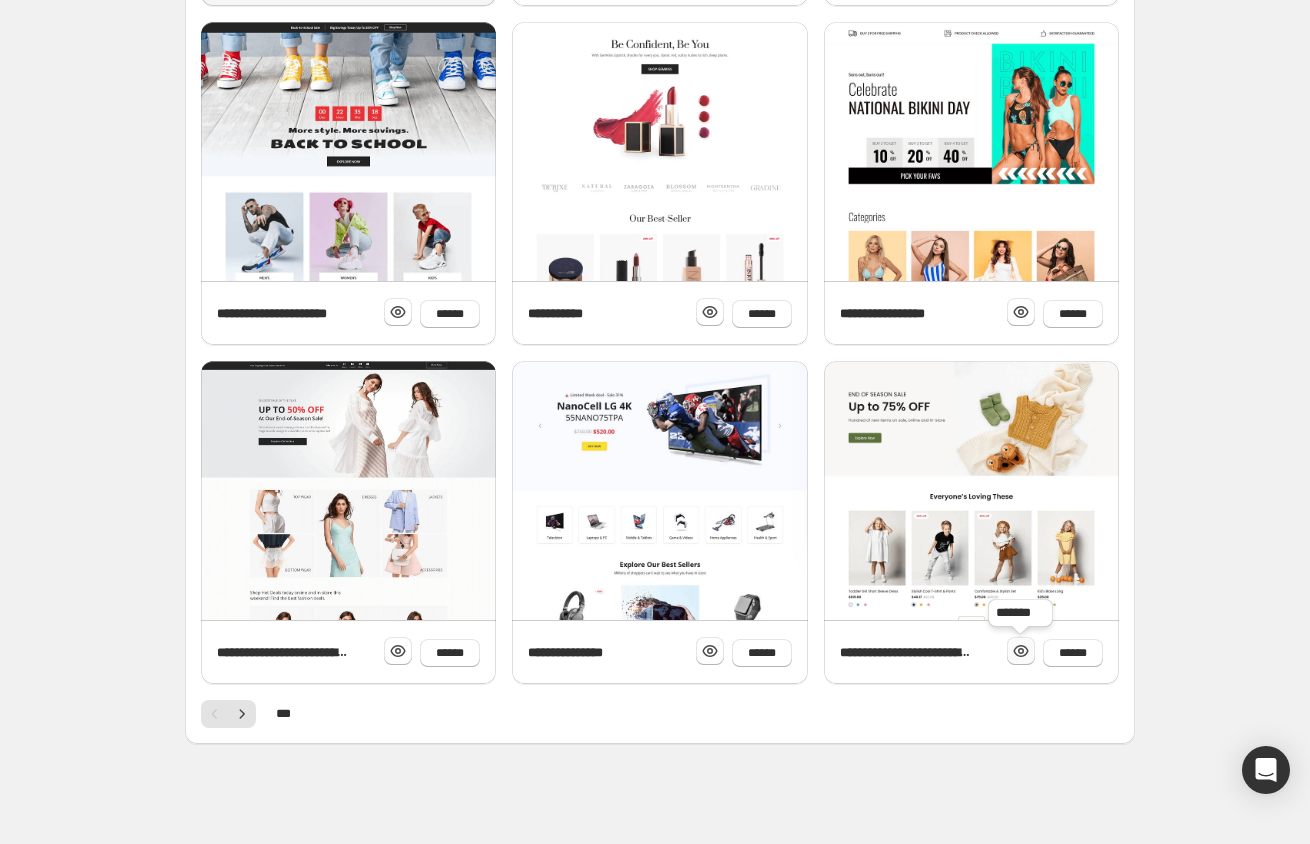 click 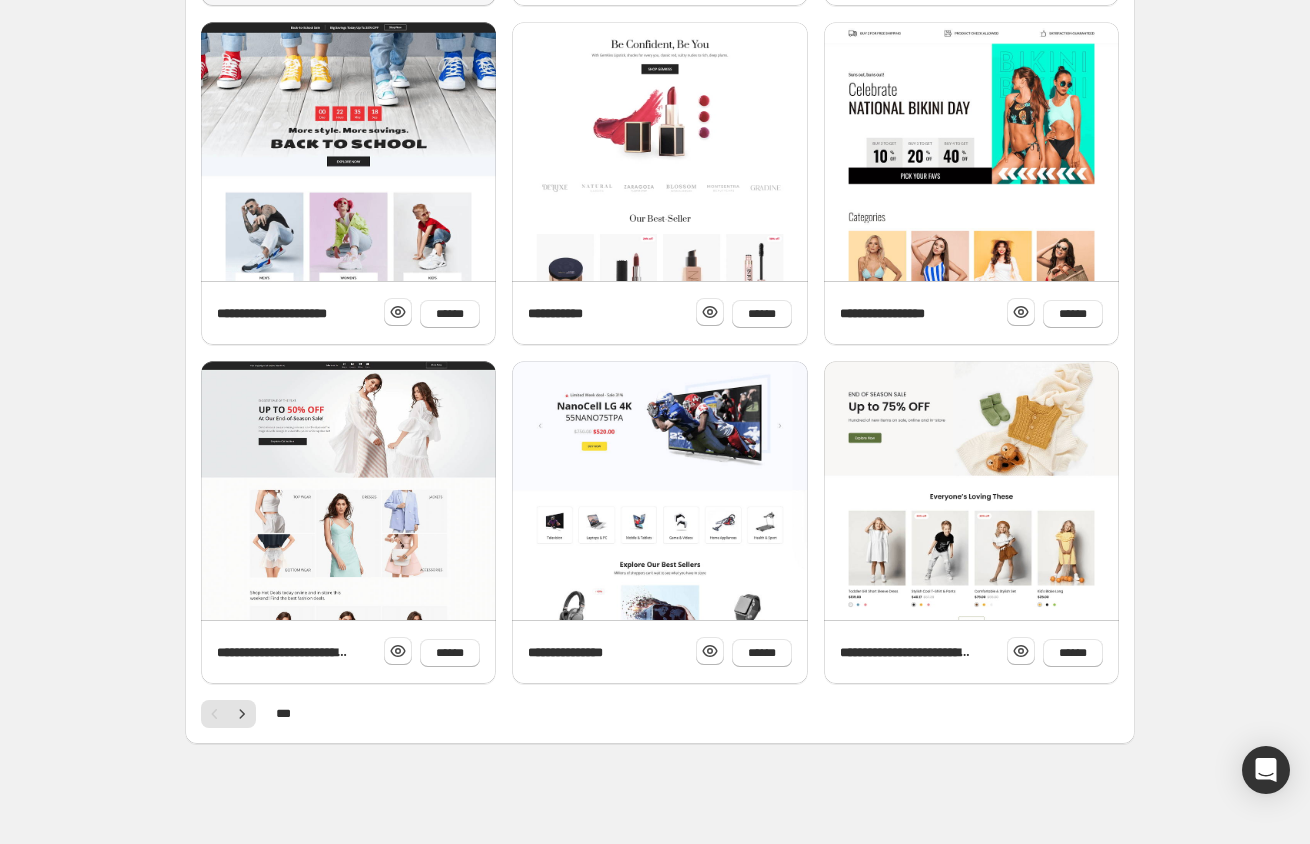 click 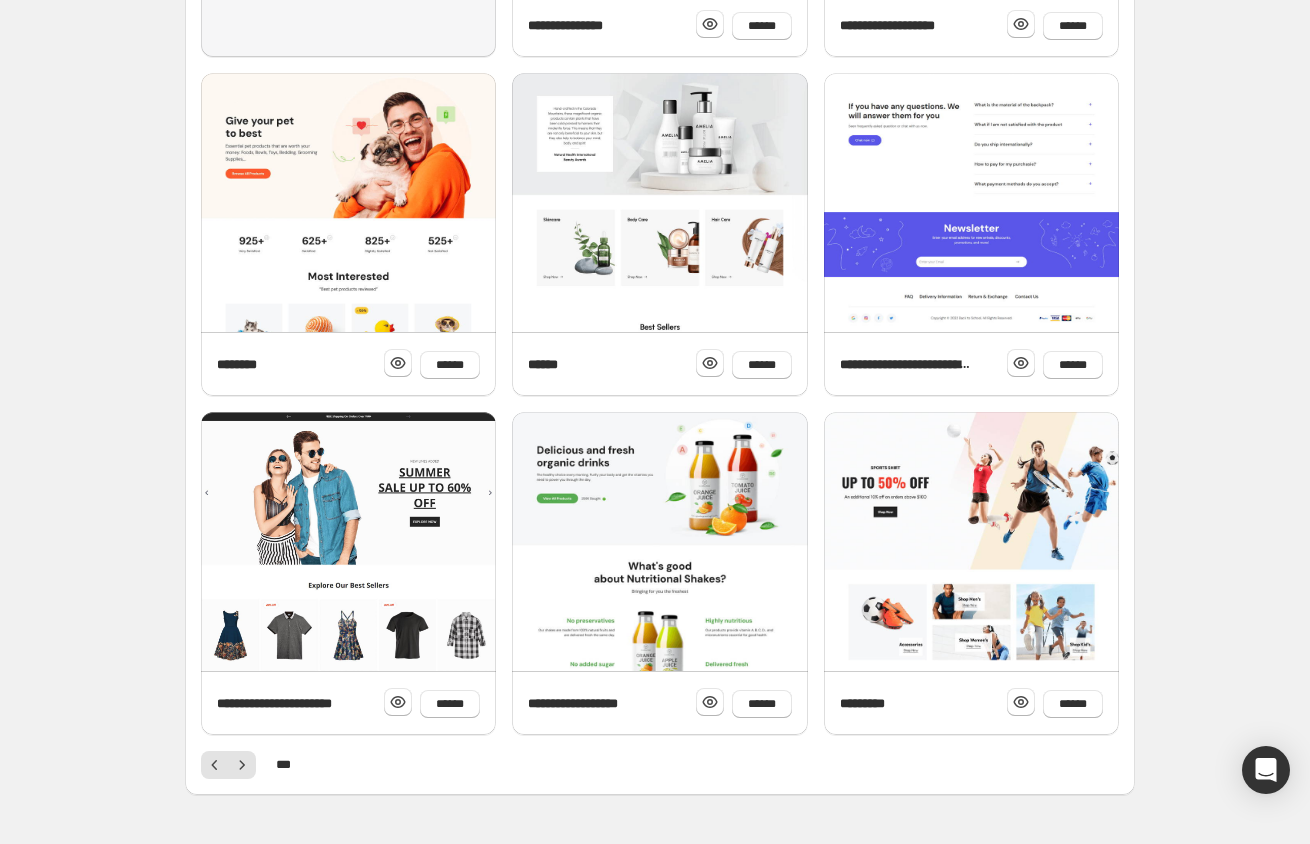 scroll, scrollTop: 596, scrollLeft: 0, axis: vertical 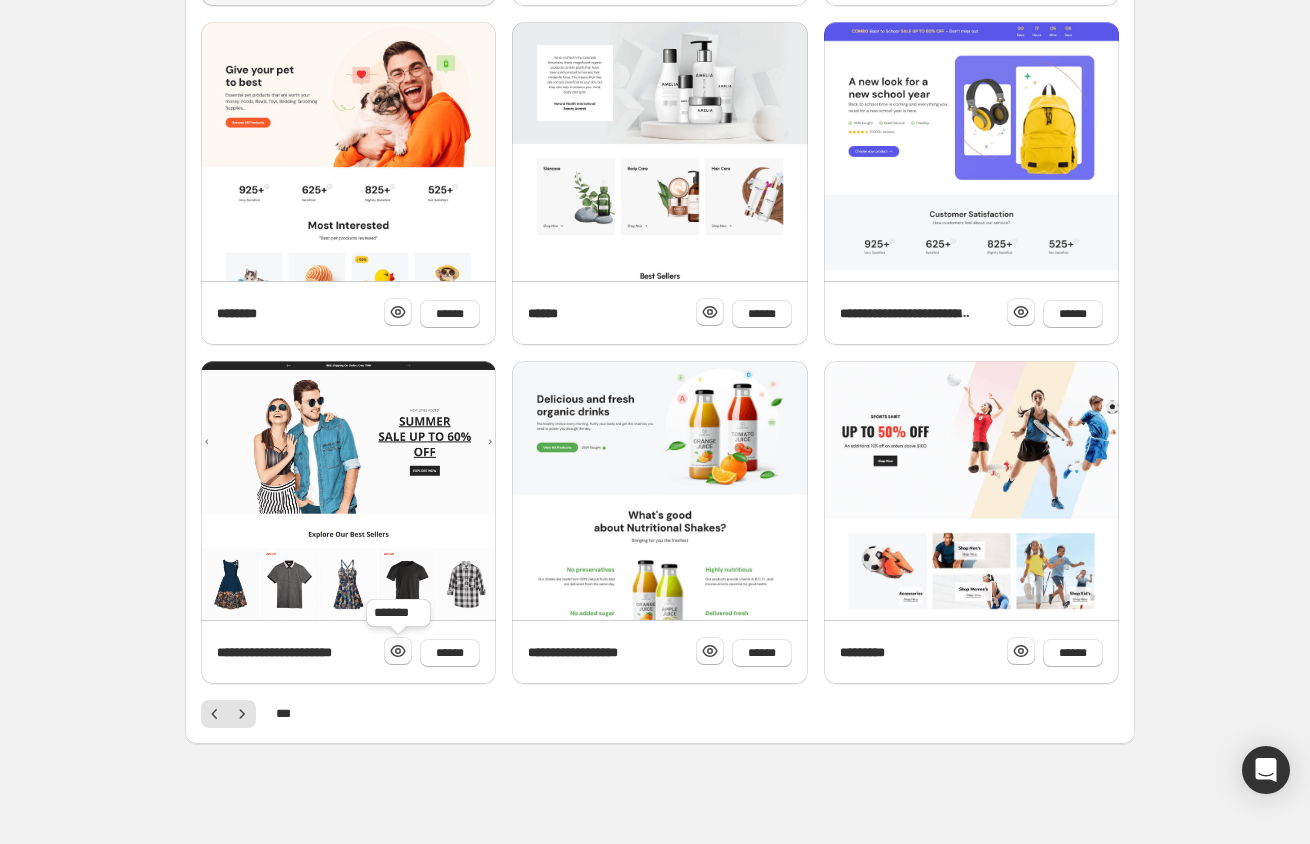 click 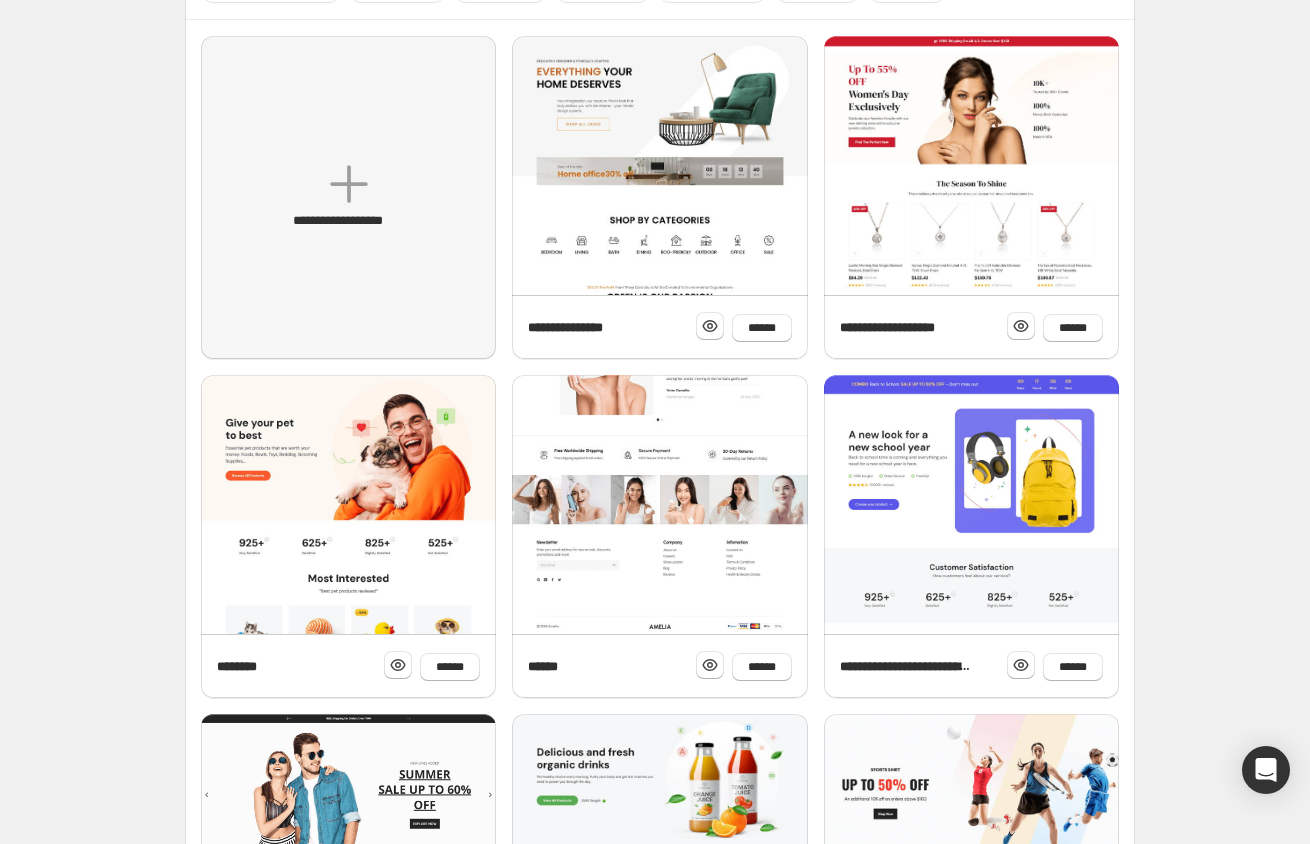 scroll, scrollTop: 96, scrollLeft: 0, axis: vertical 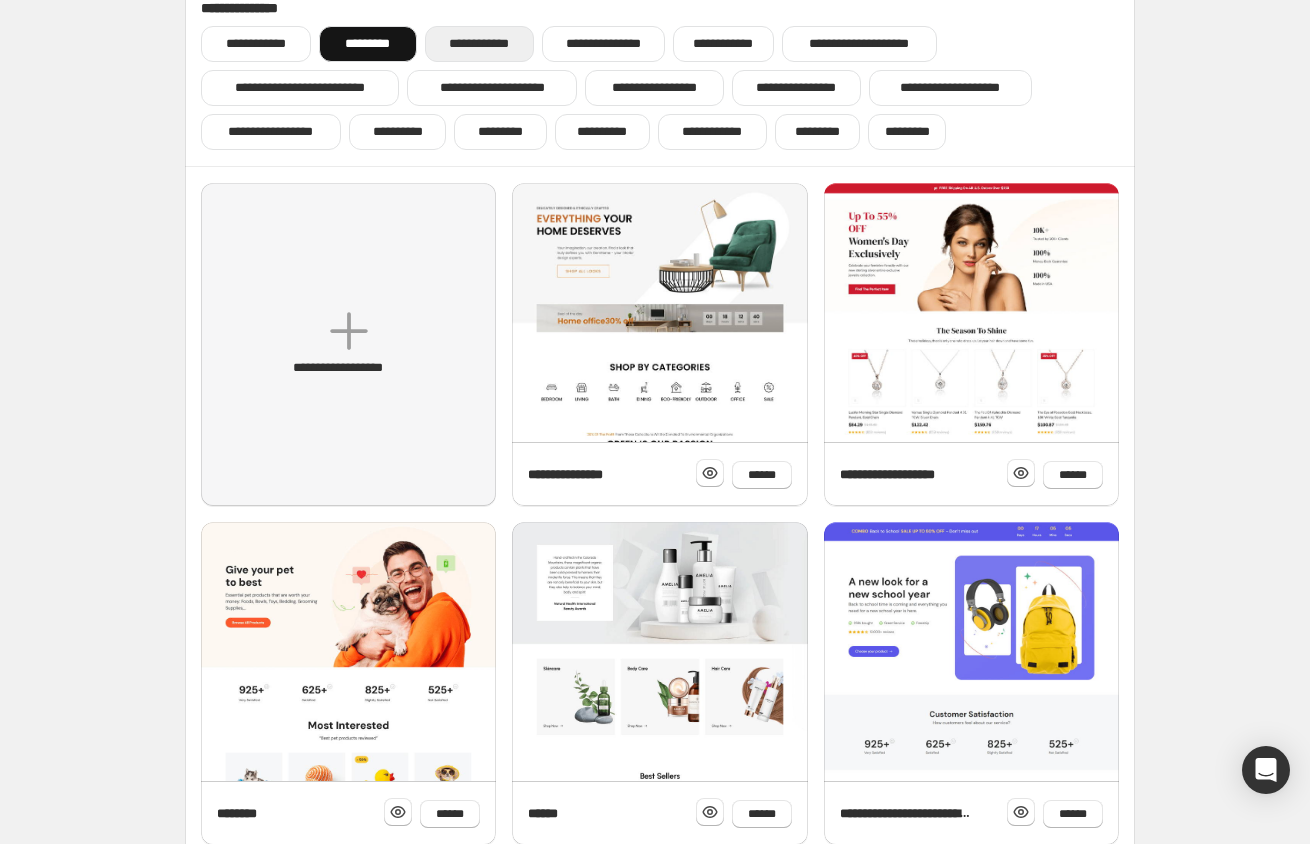 click on "**********" at bounding box center (479, 44) 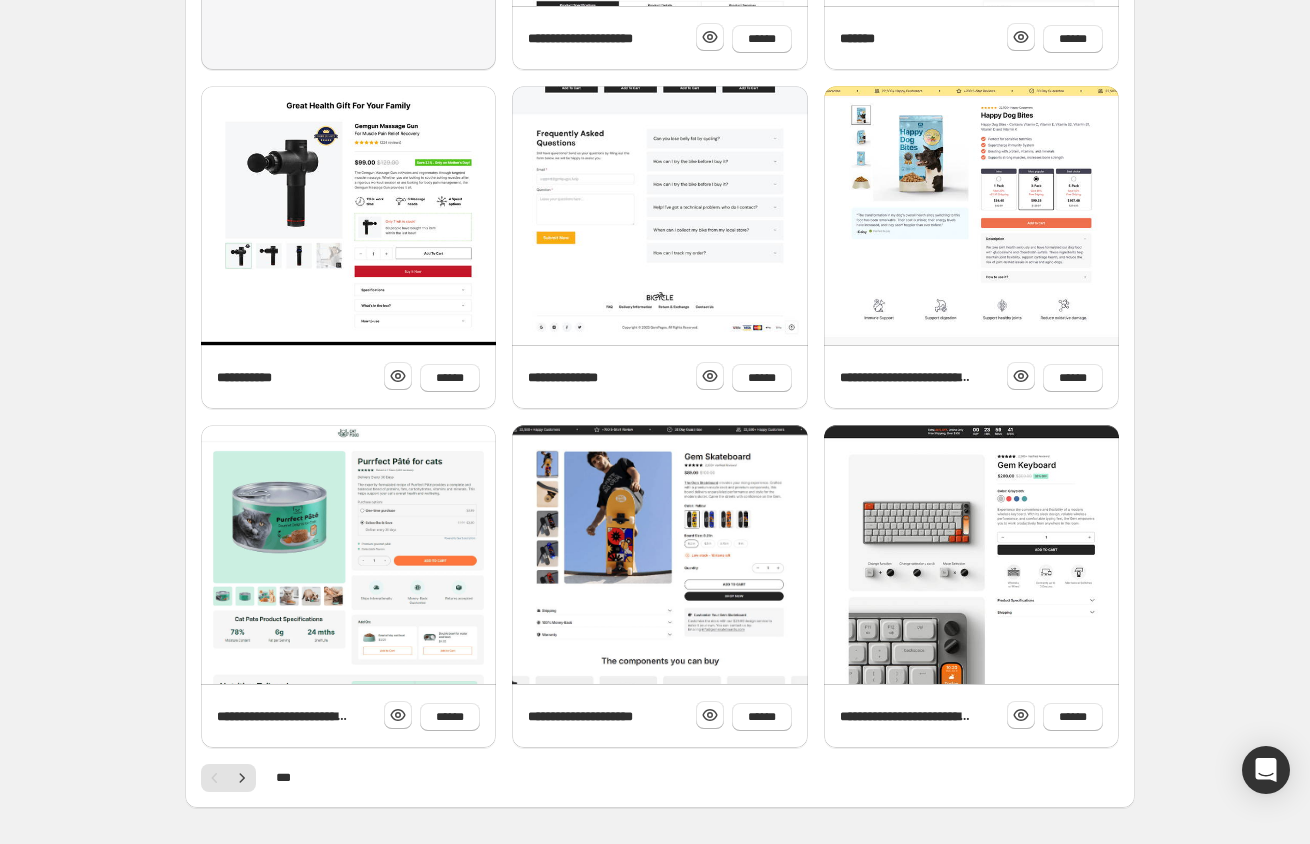 scroll, scrollTop: 596, scrollLeft: 0, axis: vertical 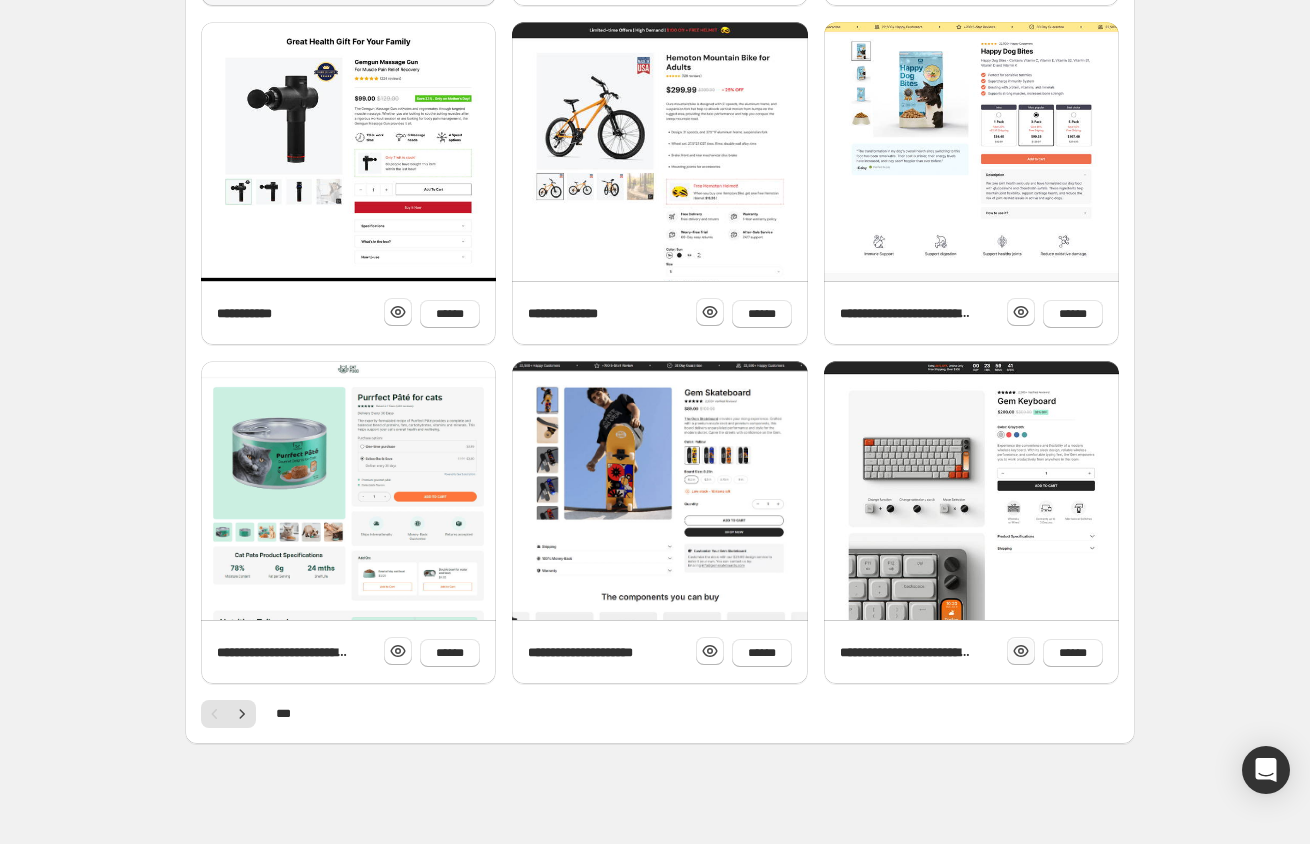 click 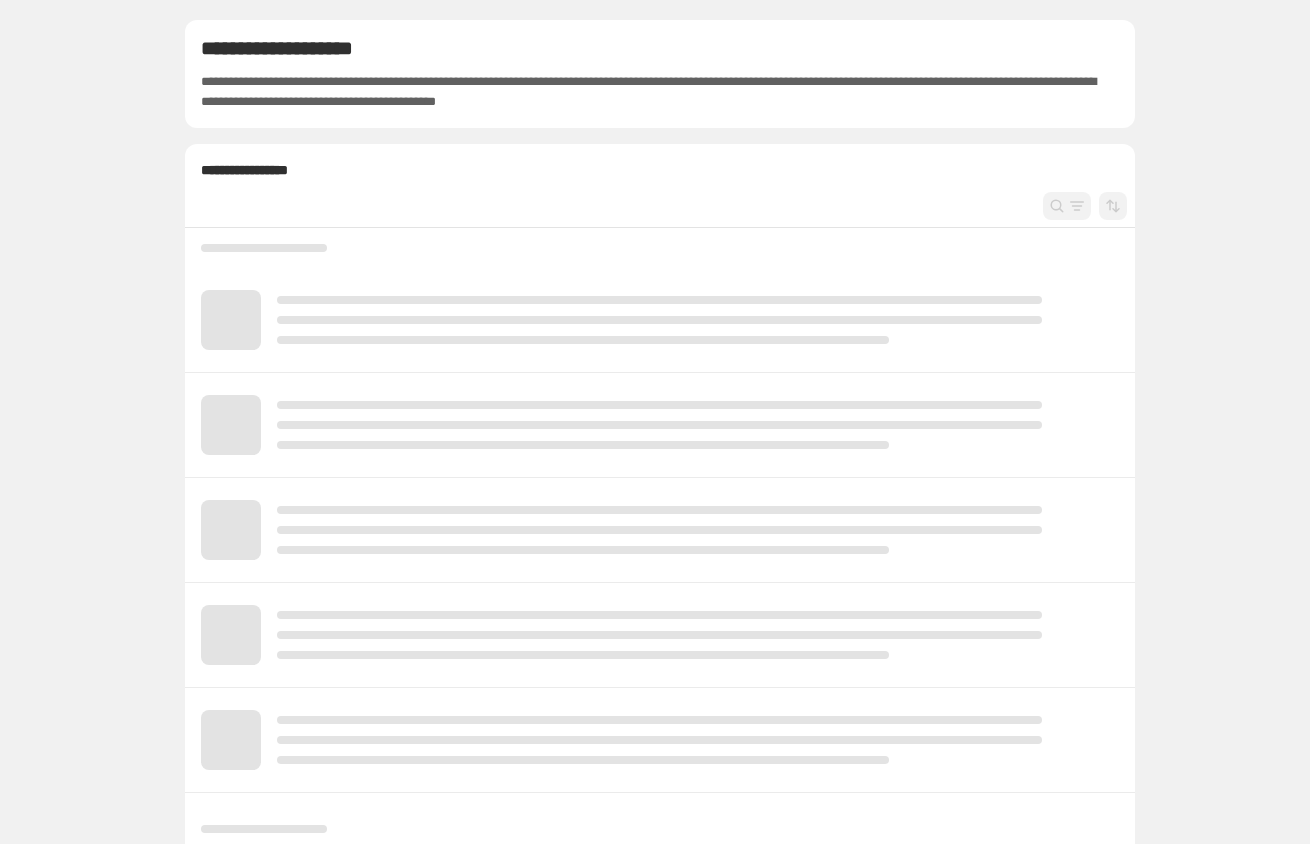 scroll, scrollTop: 0, scrollLeft: 0, axis: both 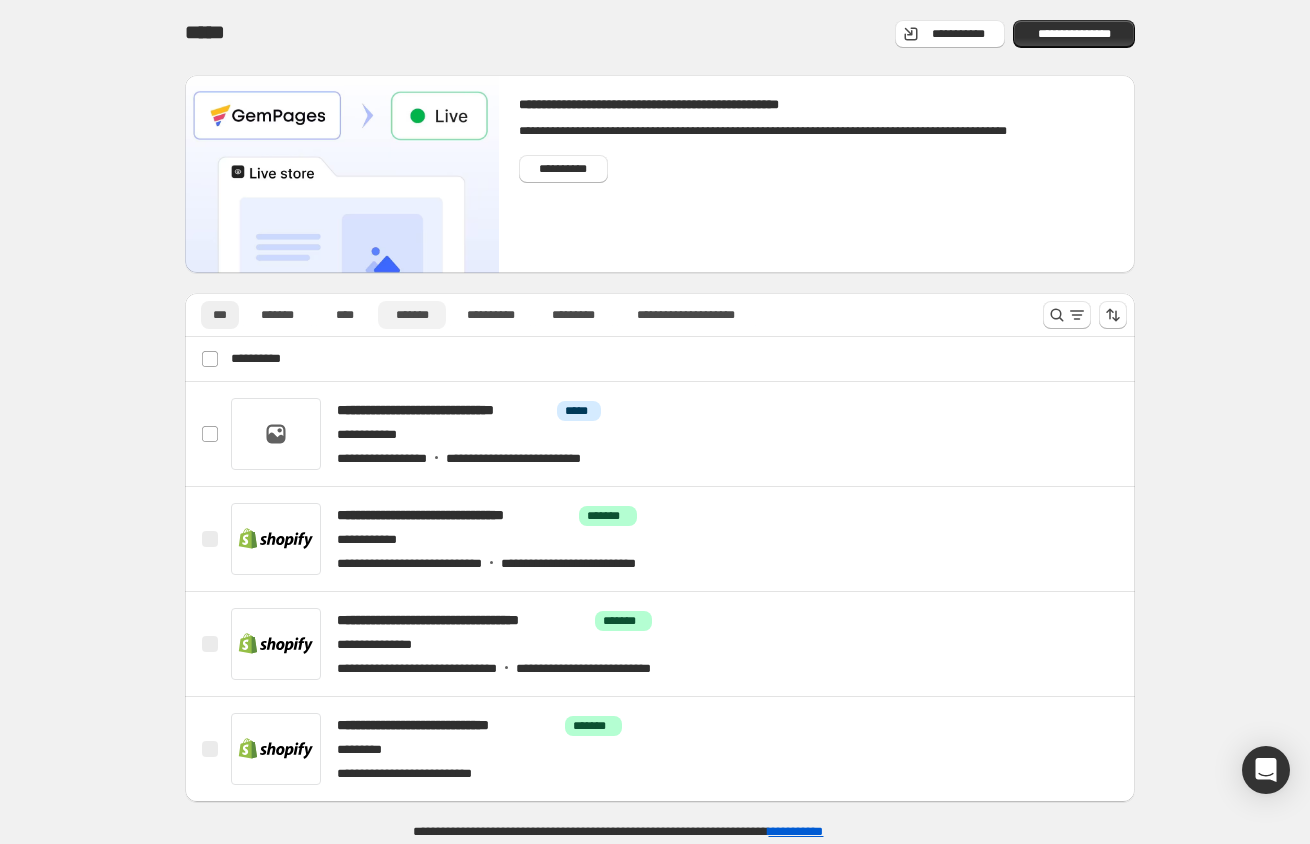 click on "*******" at bounding box center [412, 315] 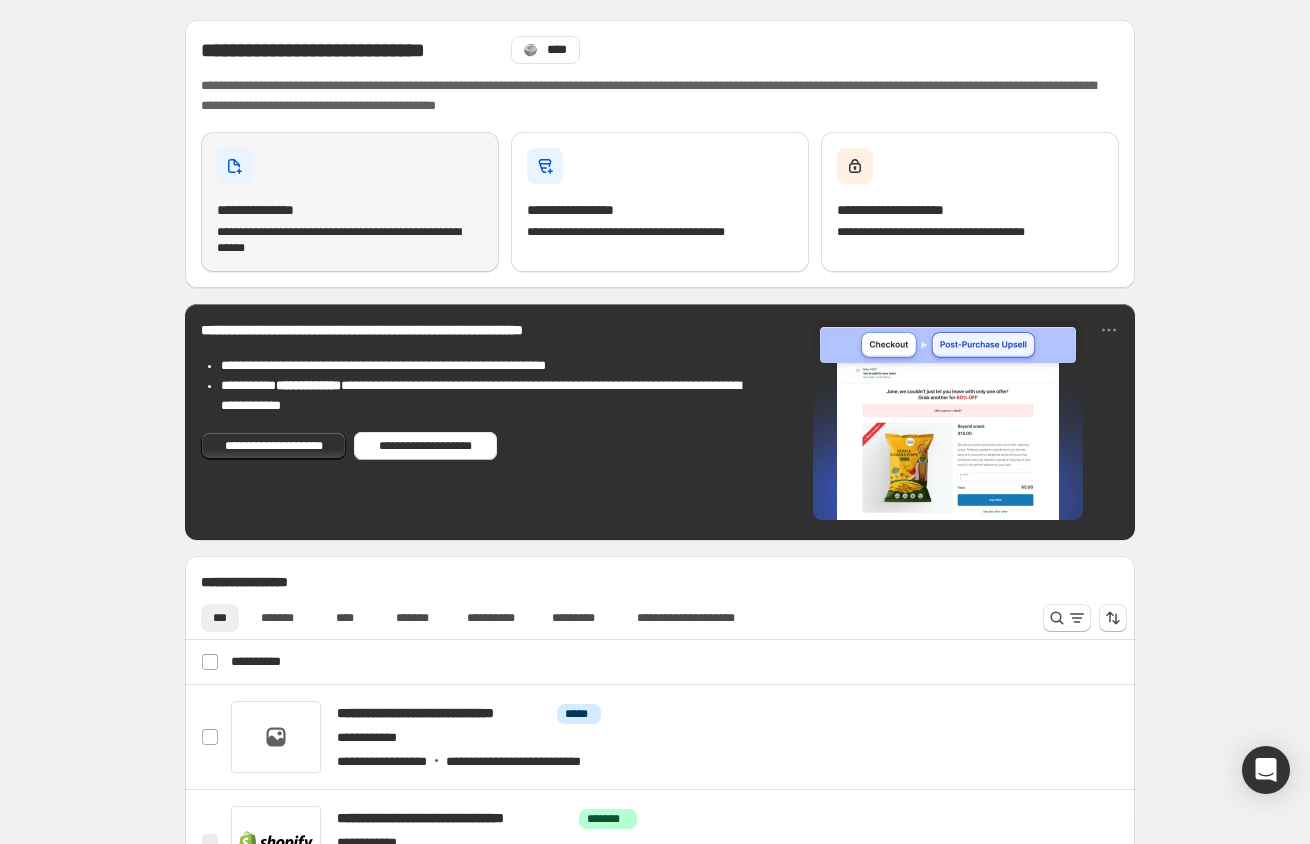click on "**********" at bounding box center (350, 210) 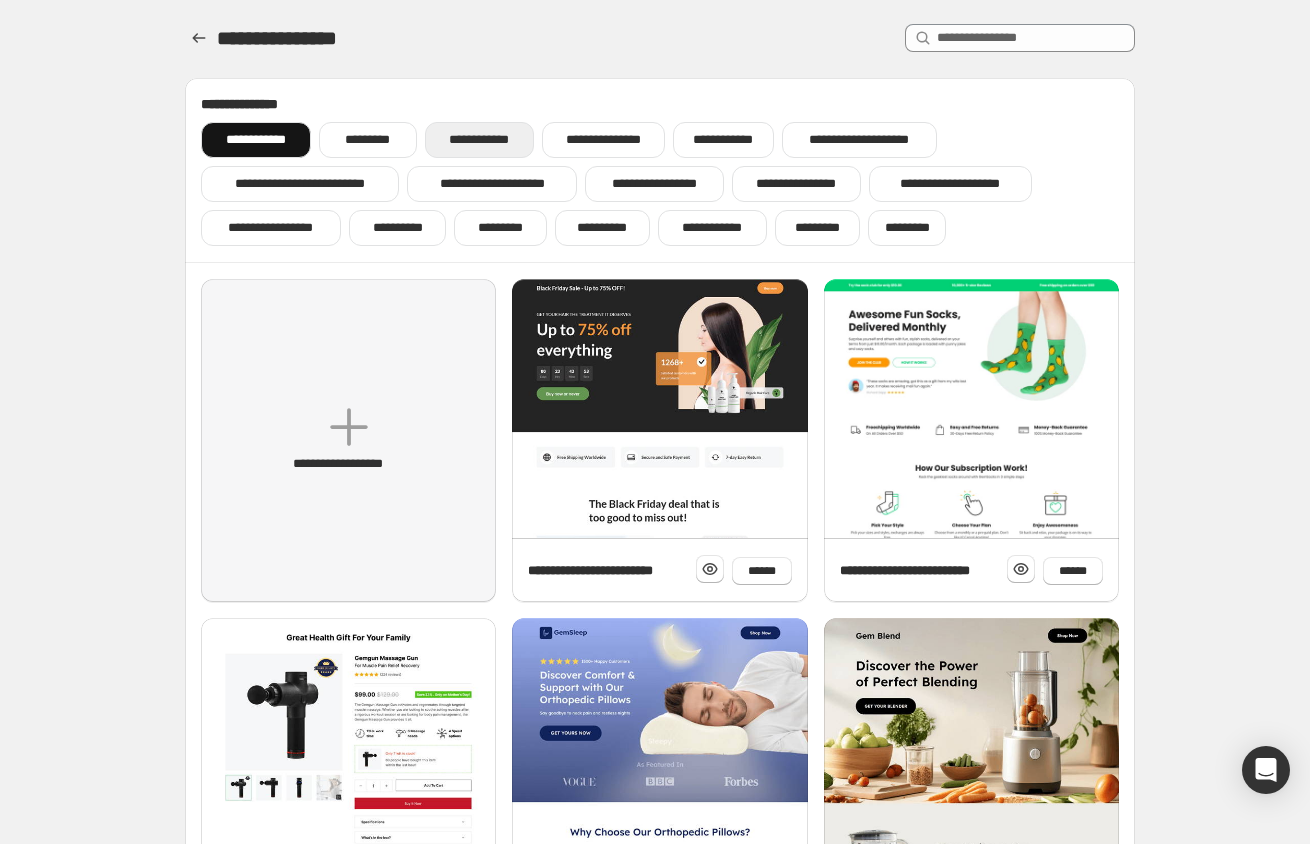 click on "**********" at bounding box center [479, 140] 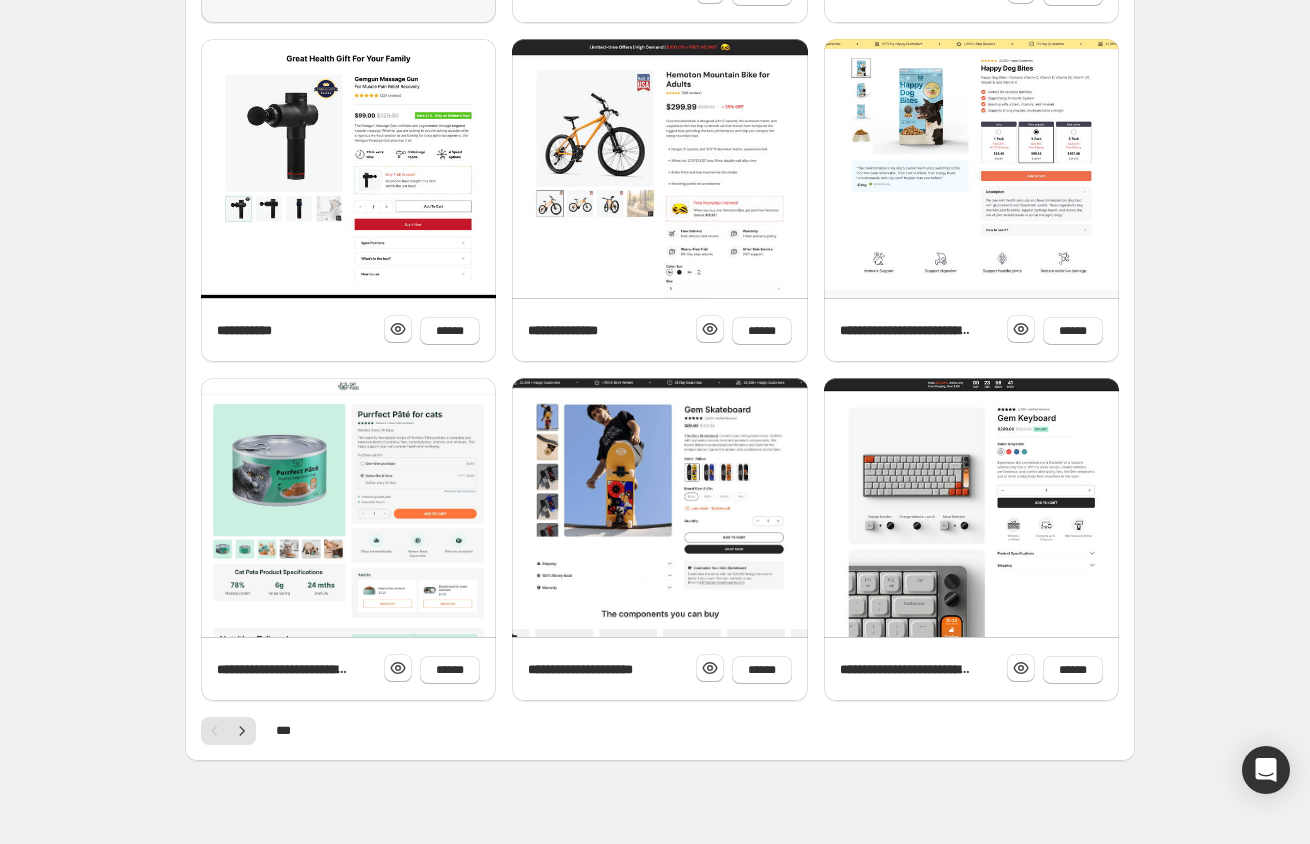 scroll, scrollTop: 596, scrollLeft: 0, axis: vertical 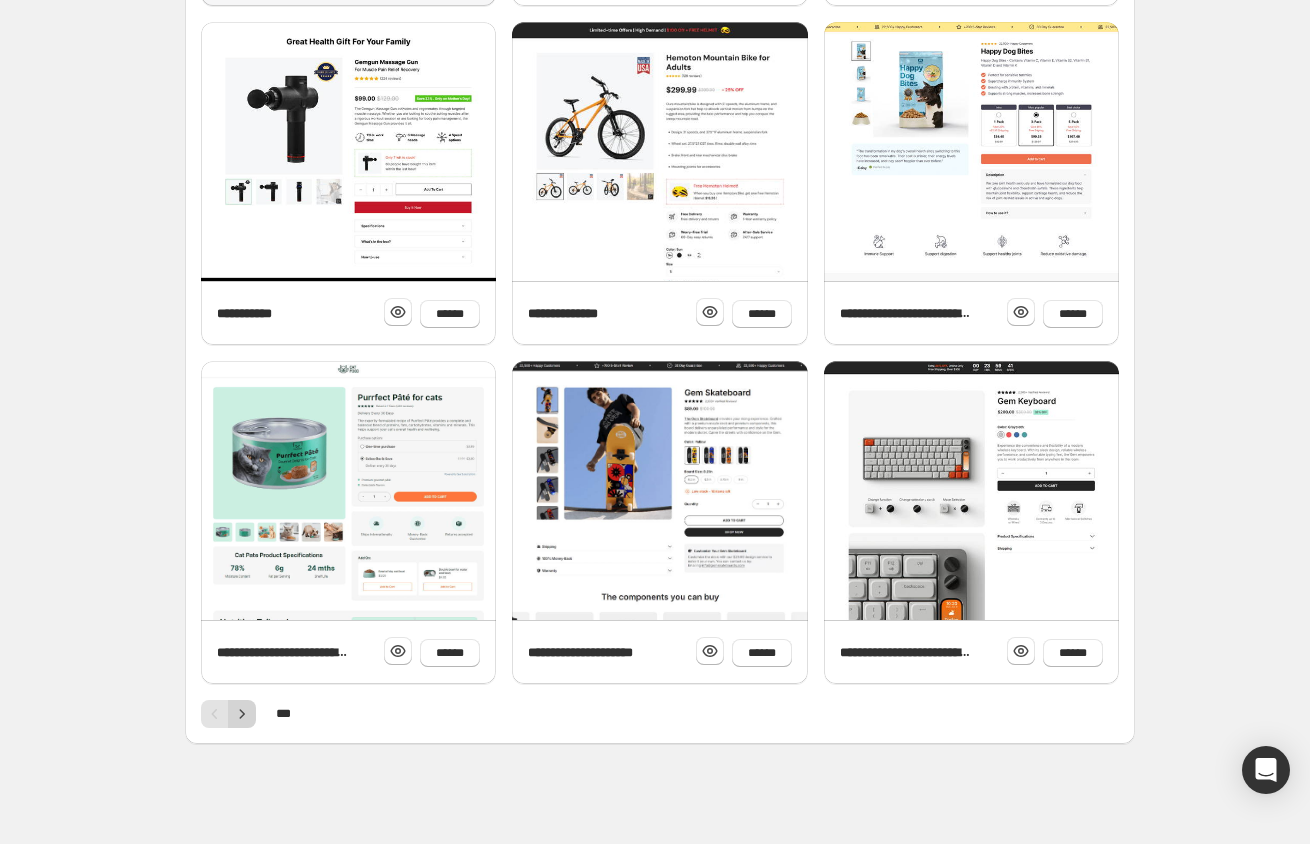click 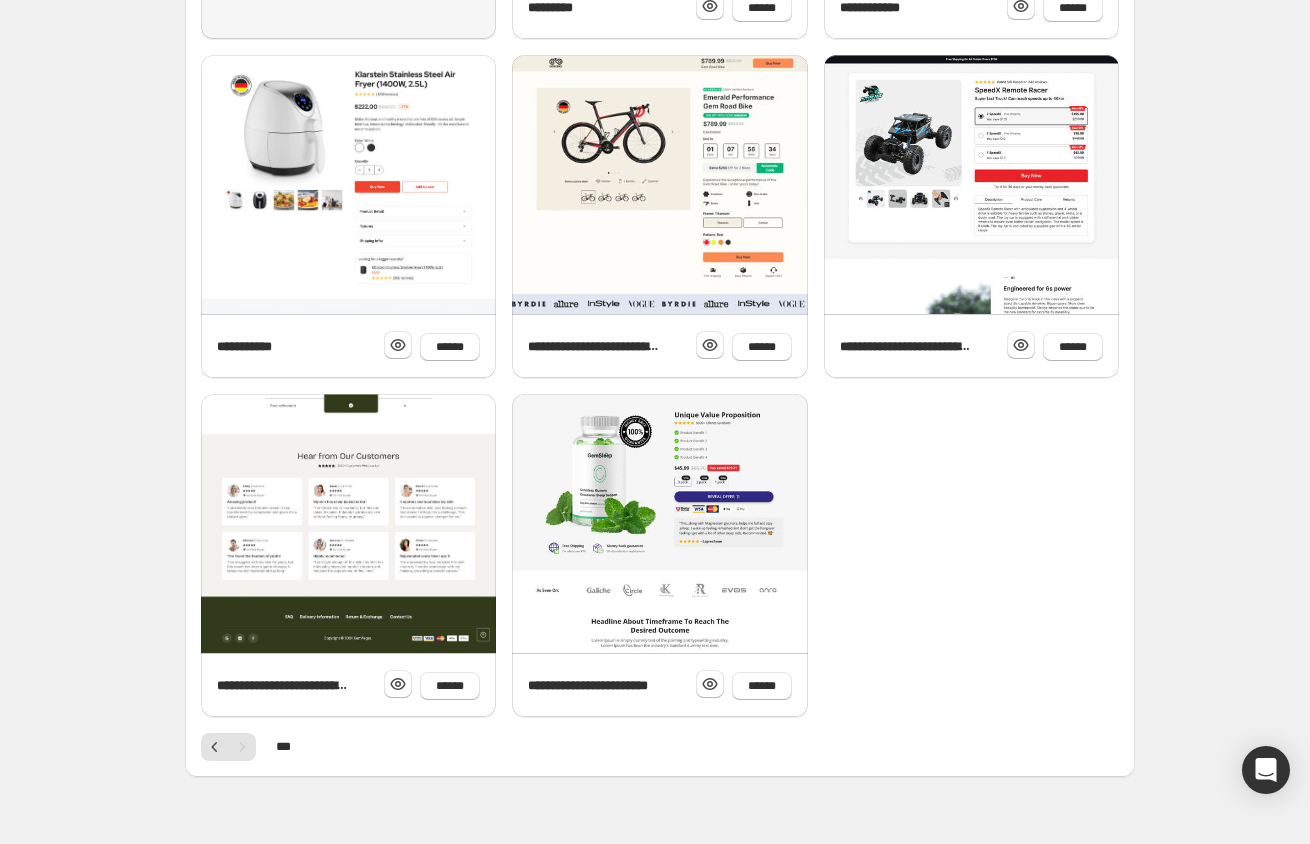 scroll, scrollTop: 596, scrollLeft: 0, axis: vertical 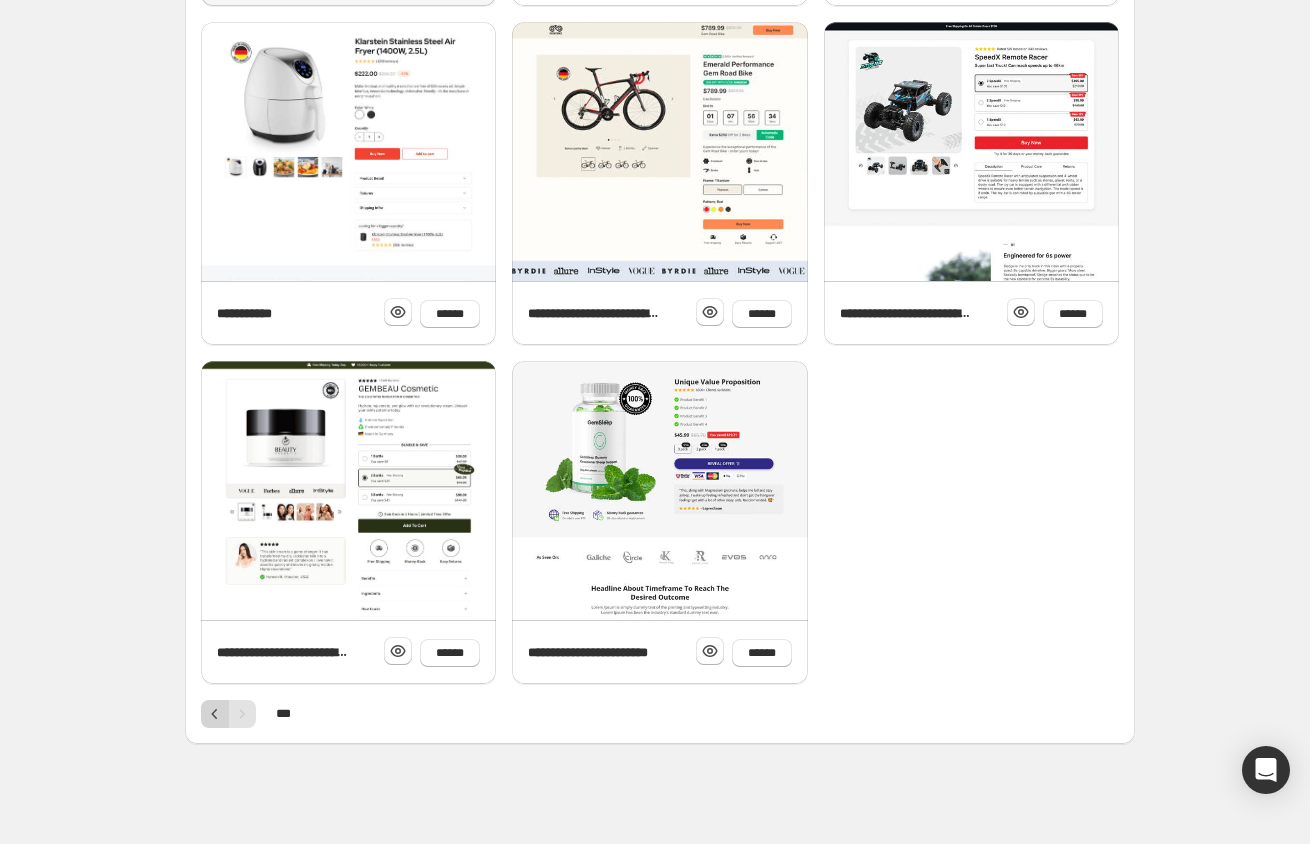 click 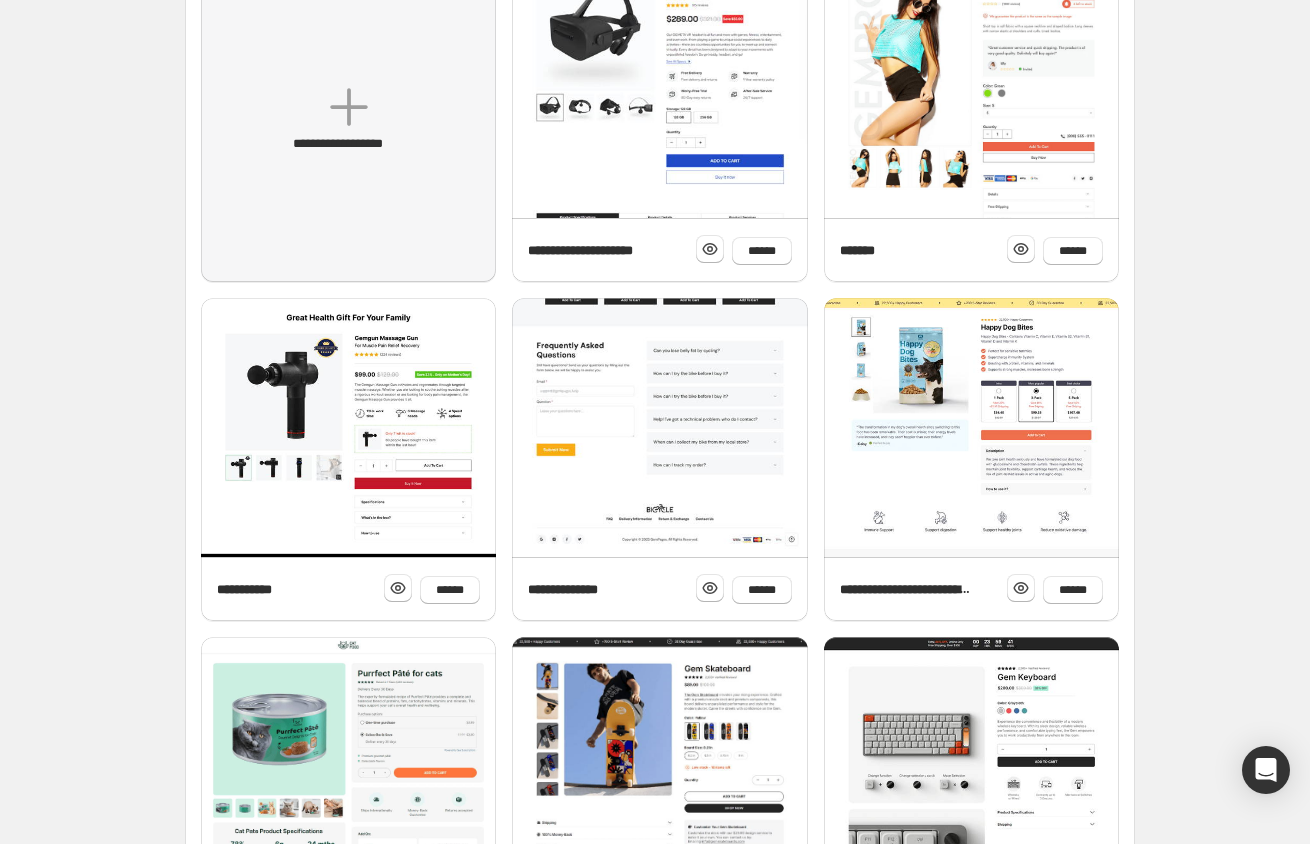 scroll, scrollTop: 596, scrollLeft: 0, axis: vertical 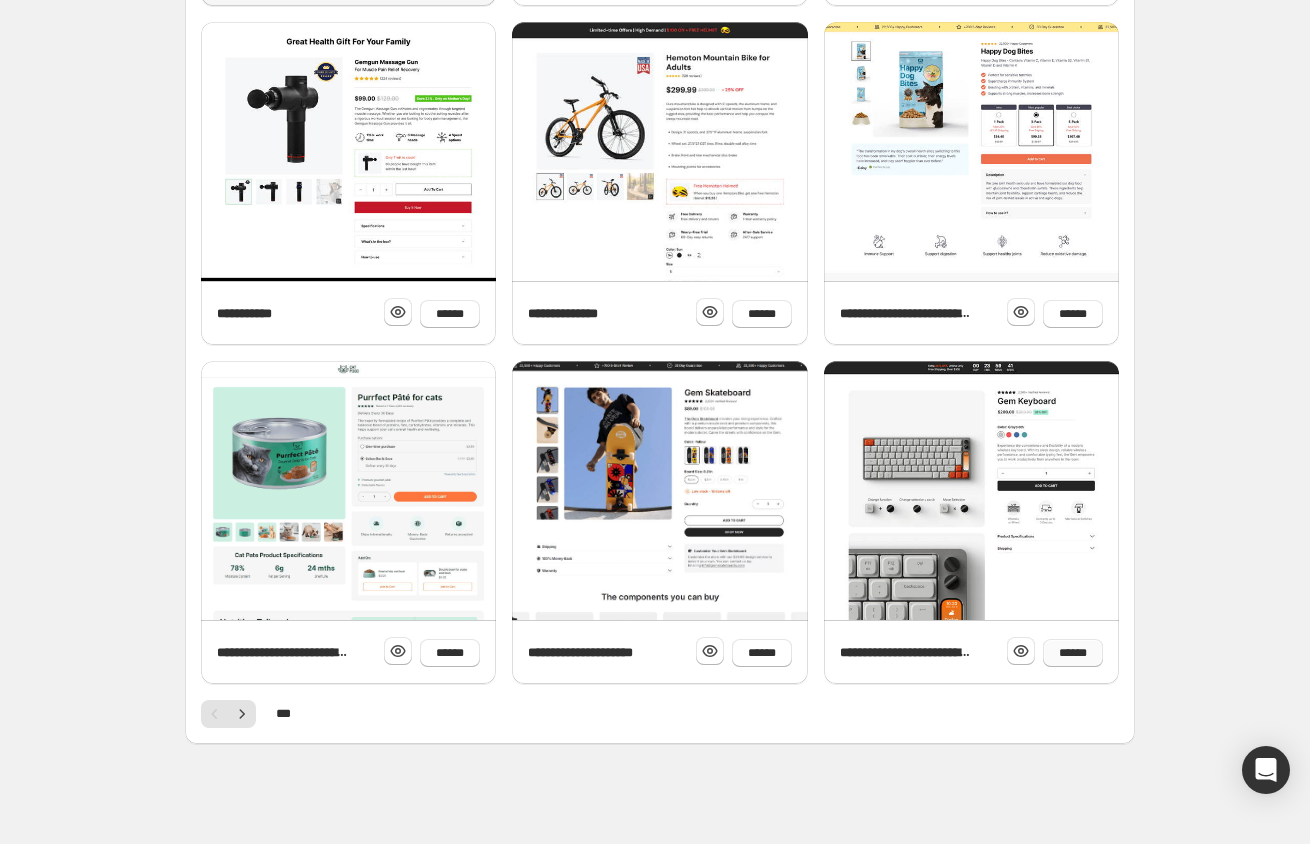 click on "******" at bounding box center (1073, 653) 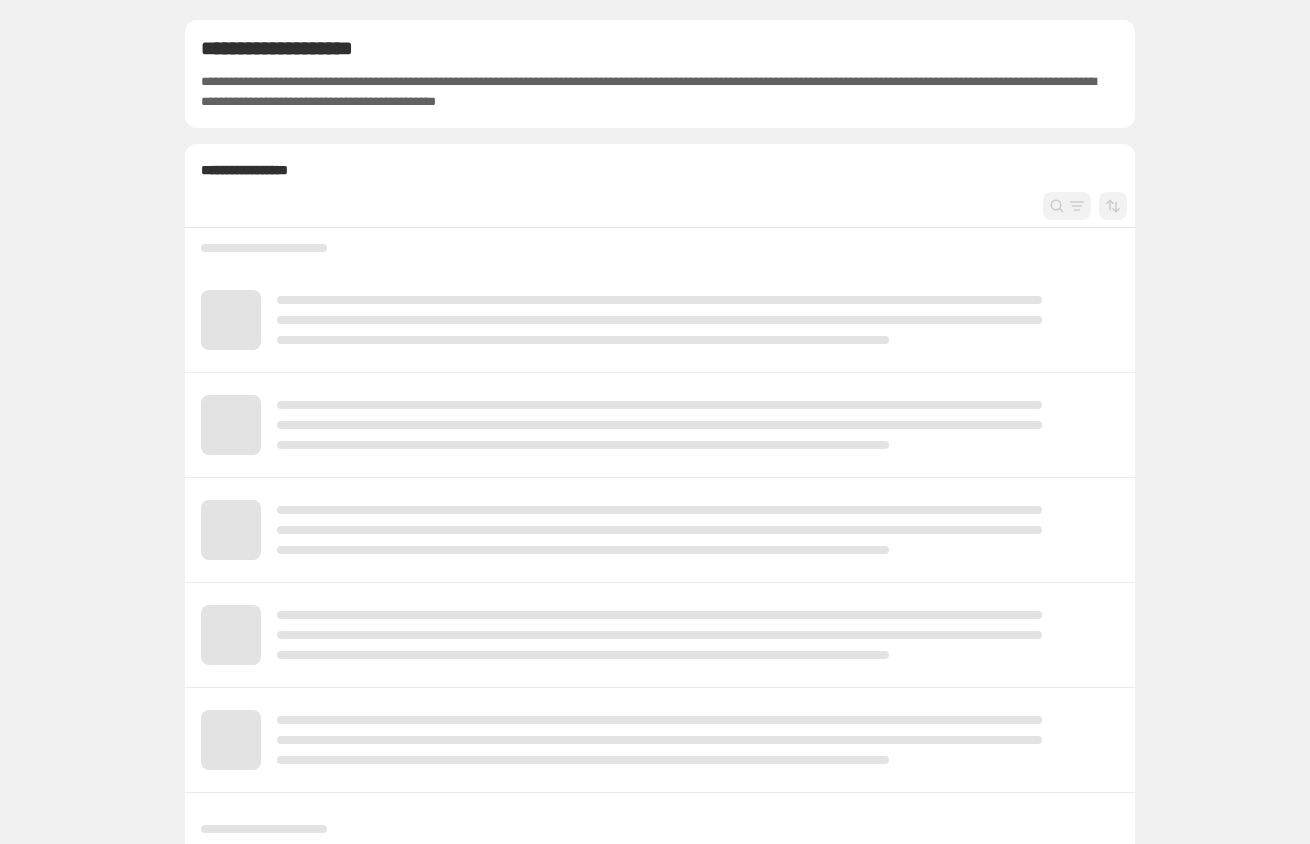 scroll, scrollTop: 0, scrollLeft: 0, axis: both 